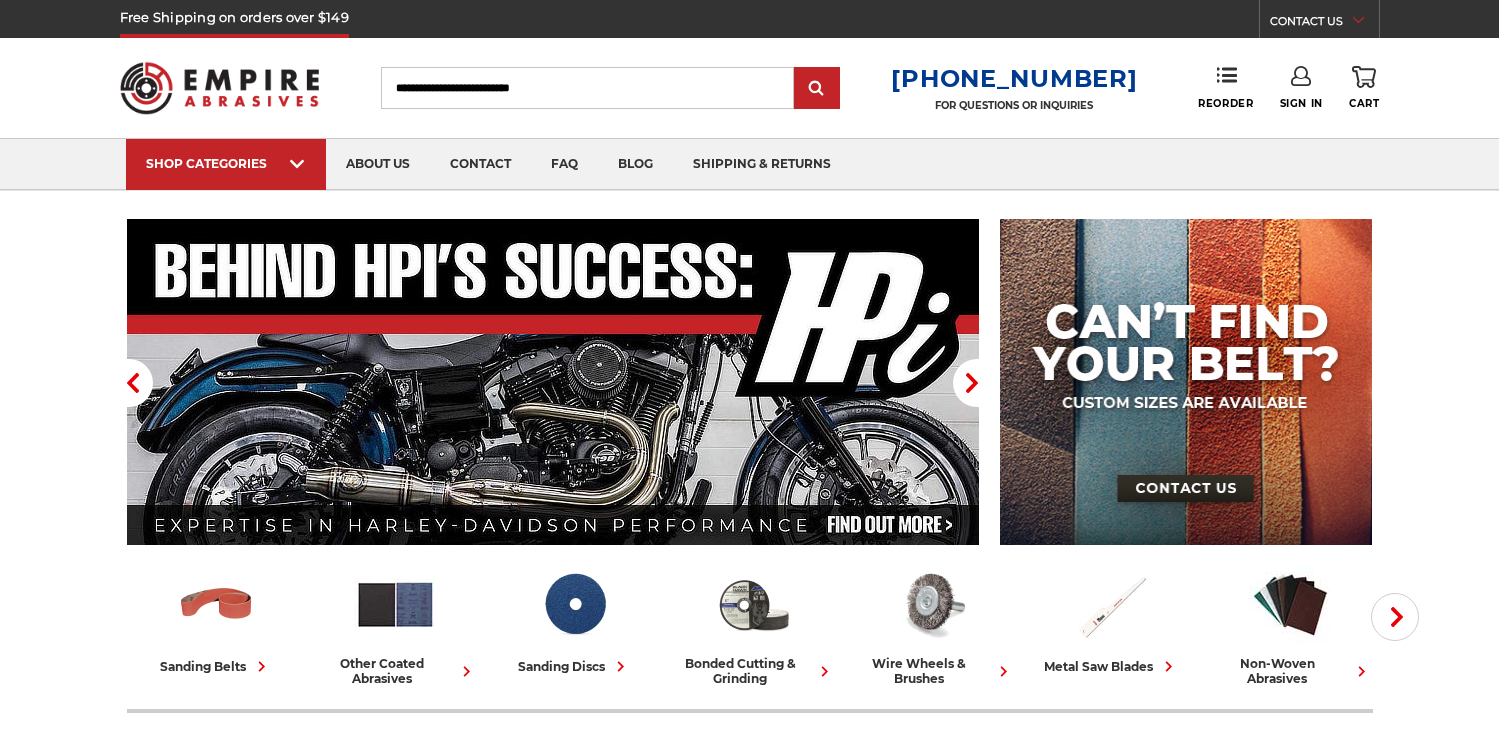 scroll, scrollTop: 0, scrollLeft: 0, axis: both 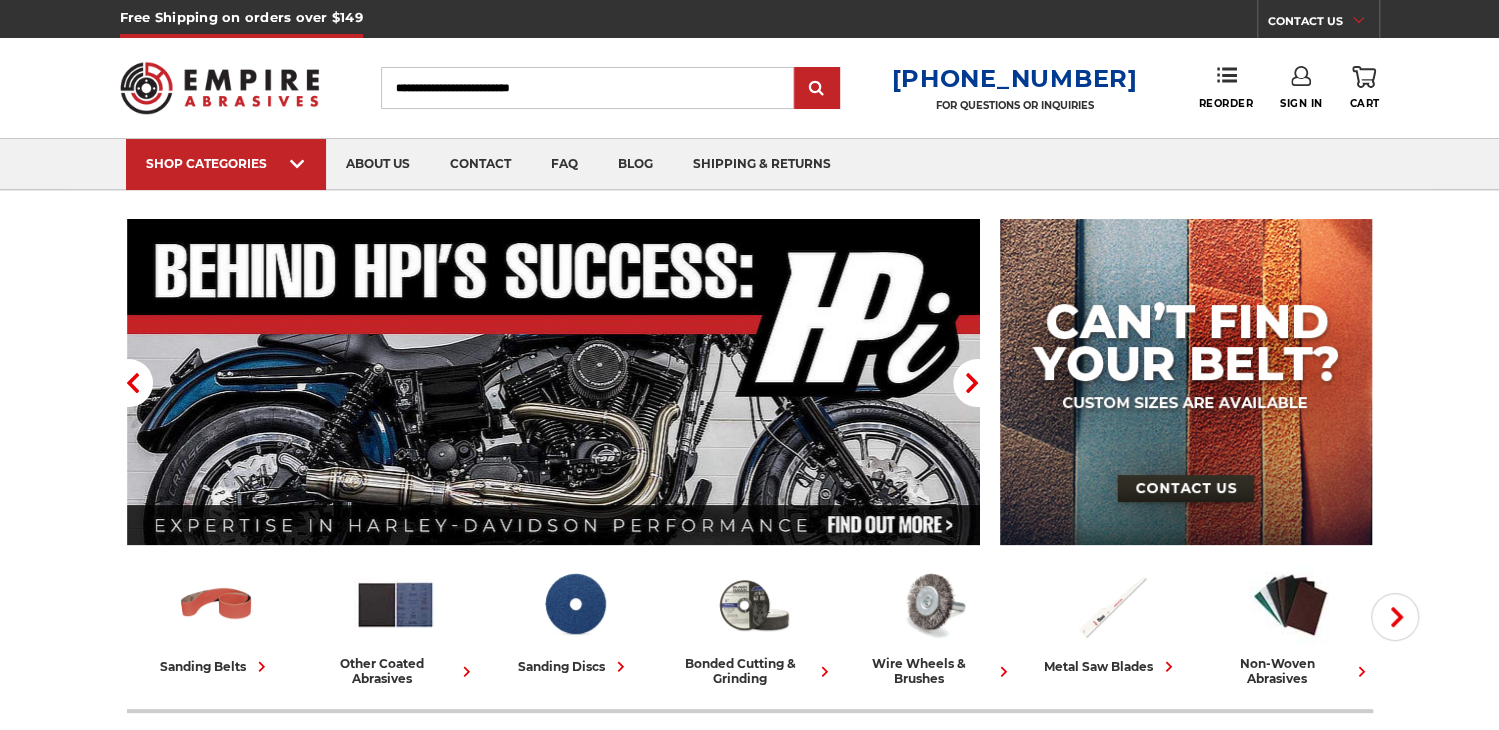 click on "Search" at bounding box center (587, 88) 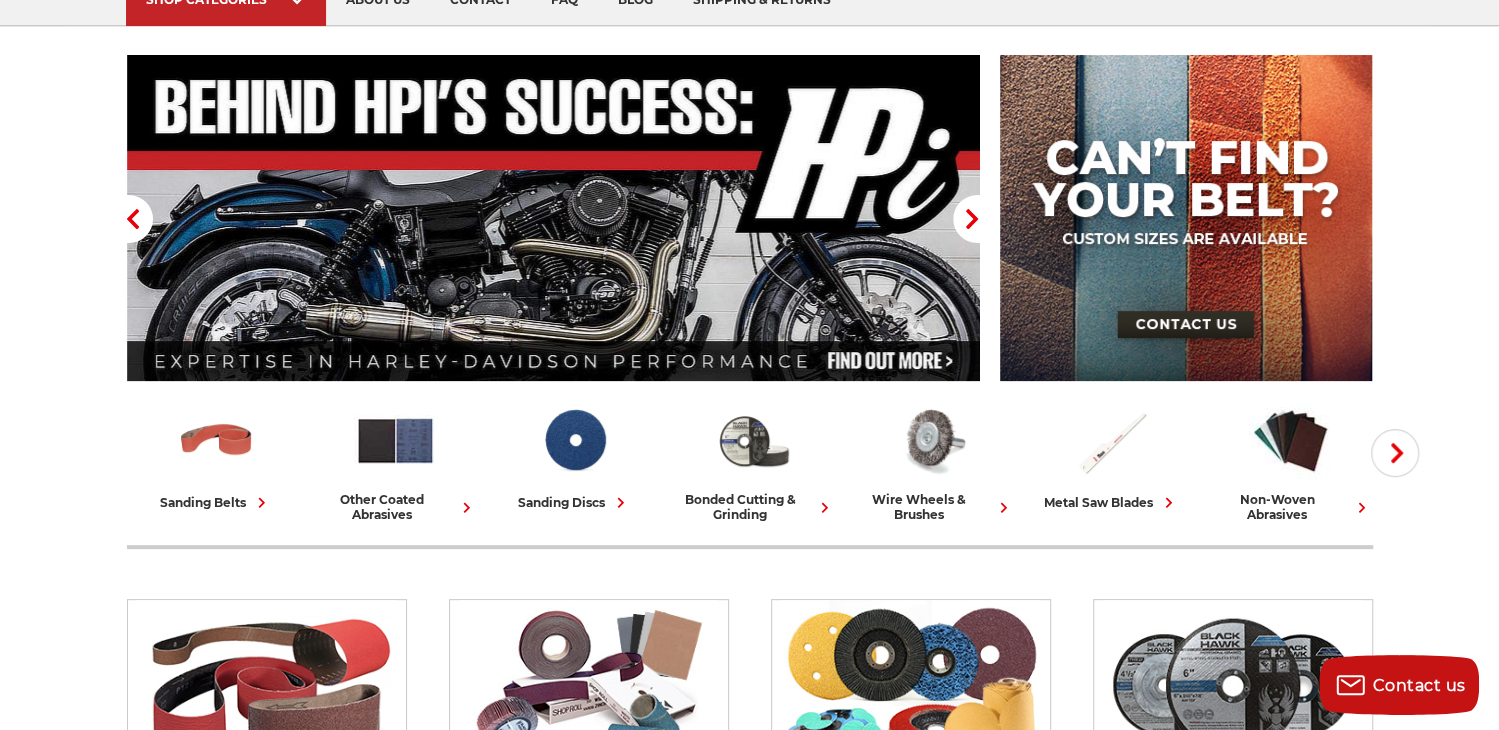 scroll, scrollTop: 200, scrollLeft: 0, axis: vertical 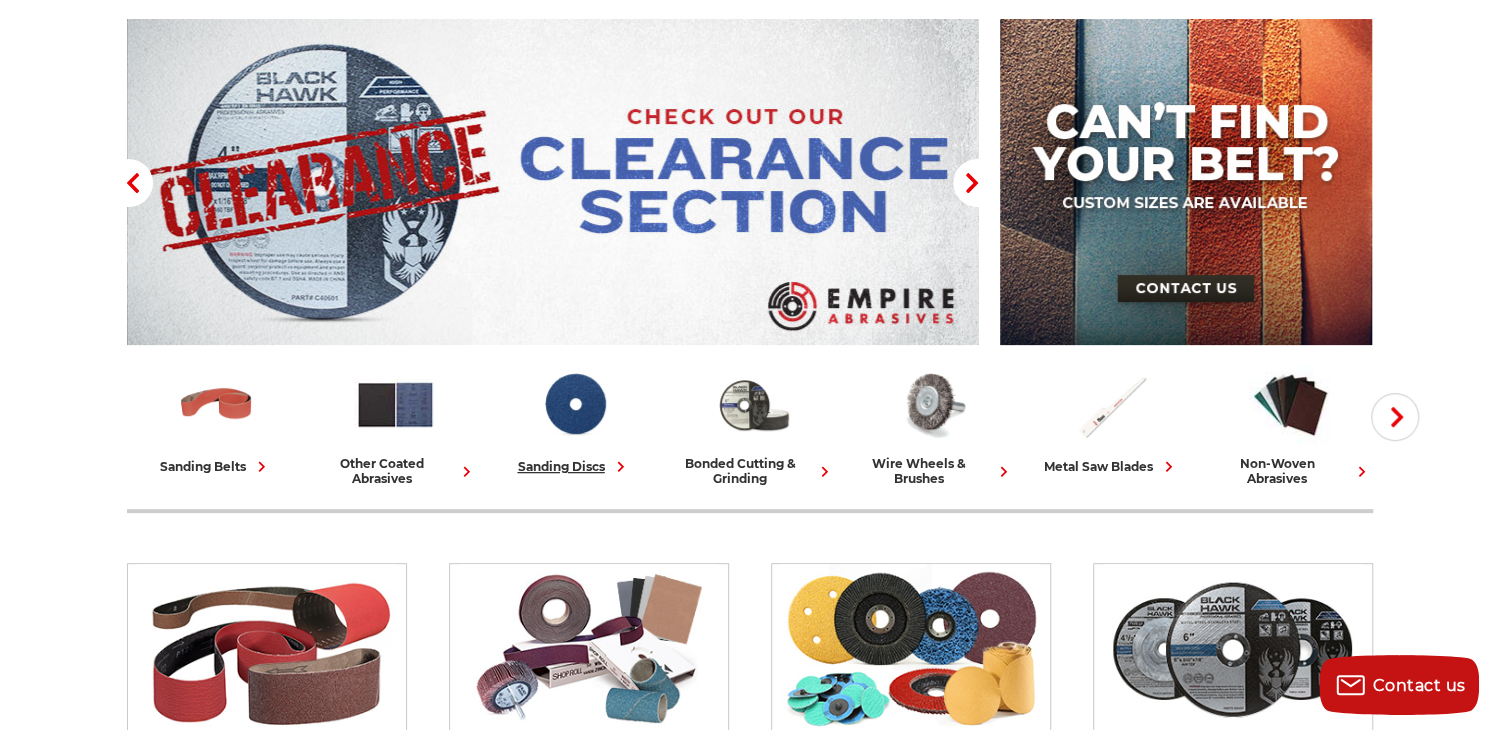 click on "sanding discs" at bounding box center [574, 466] 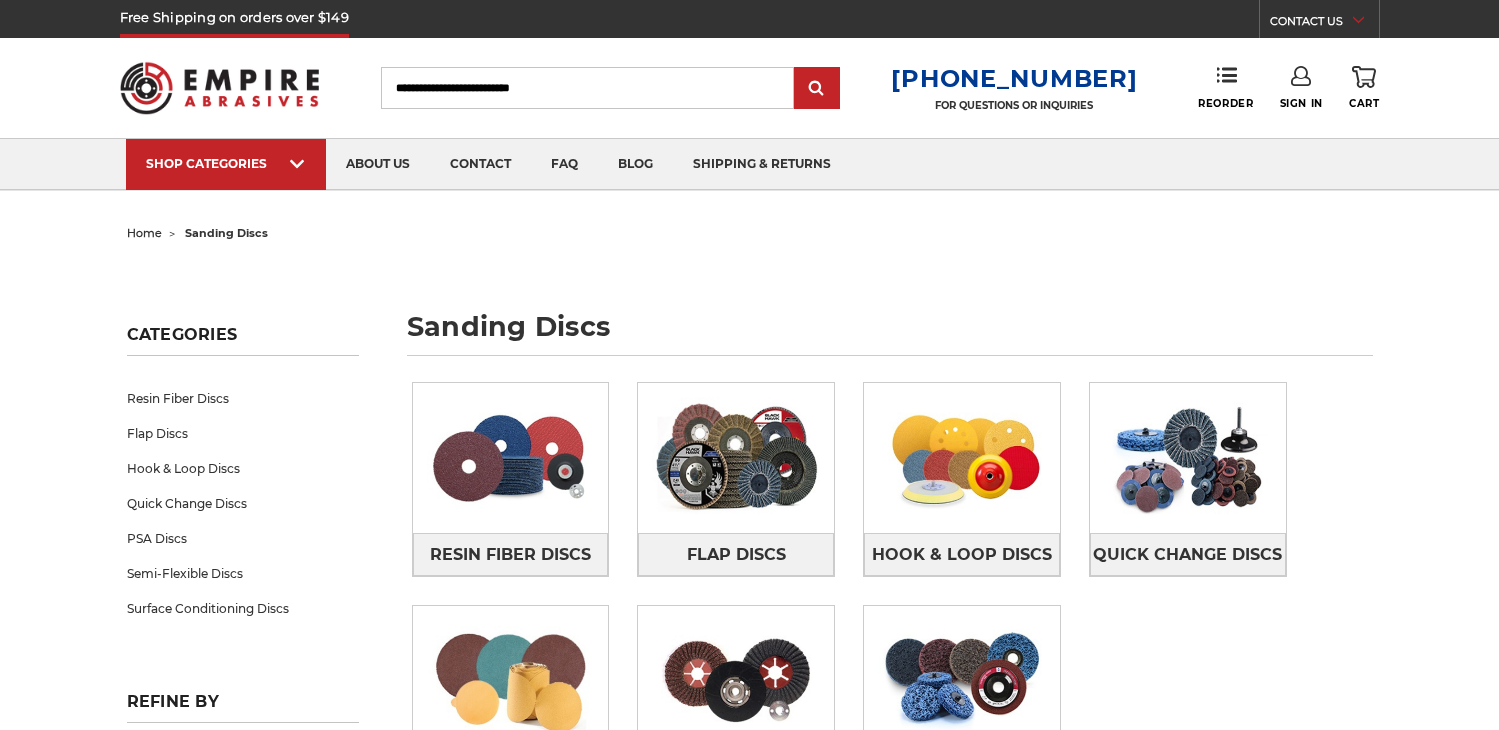 scroll, scrollTop: 0, scrollLeft: 0, axis: both 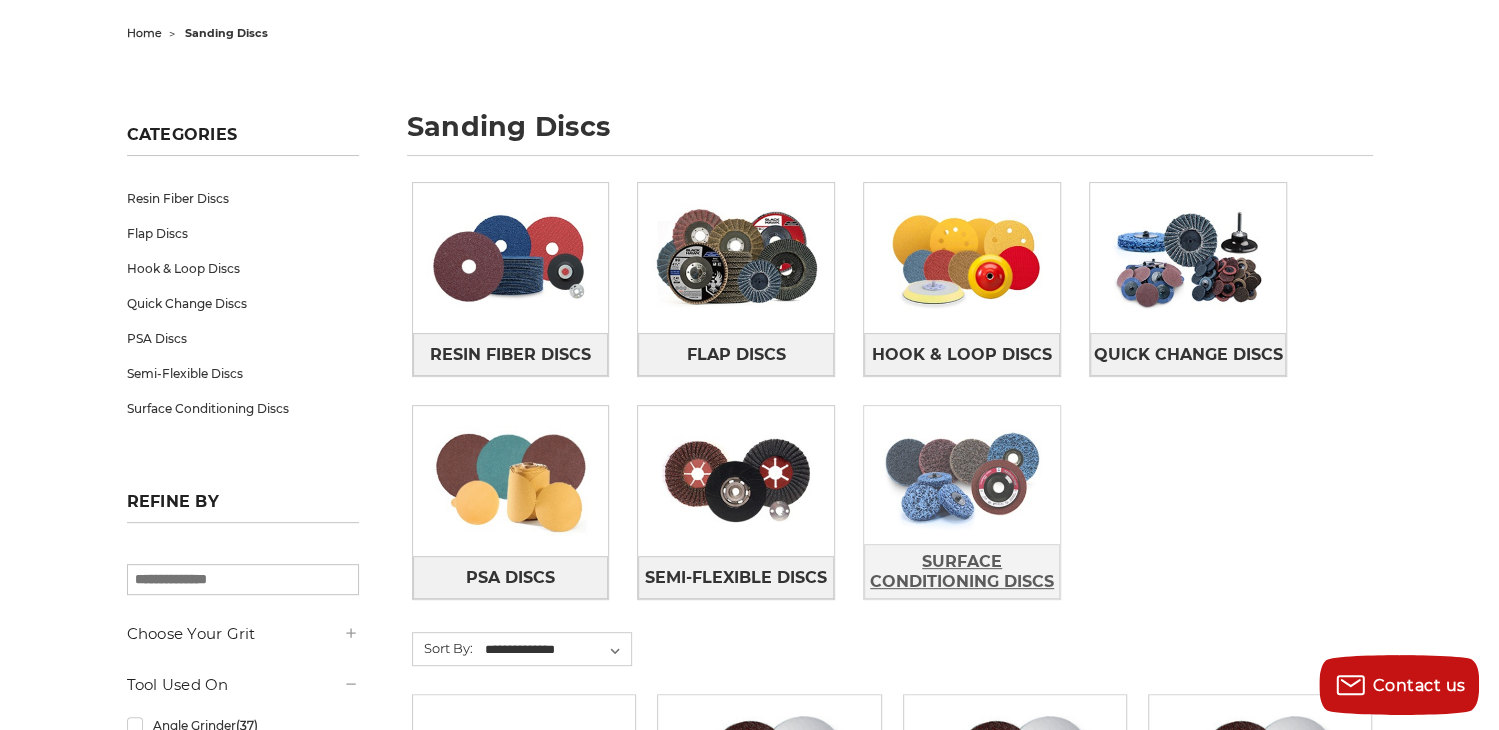 click on "Surface Conditioning Discs" at bounding box center (962, 572) 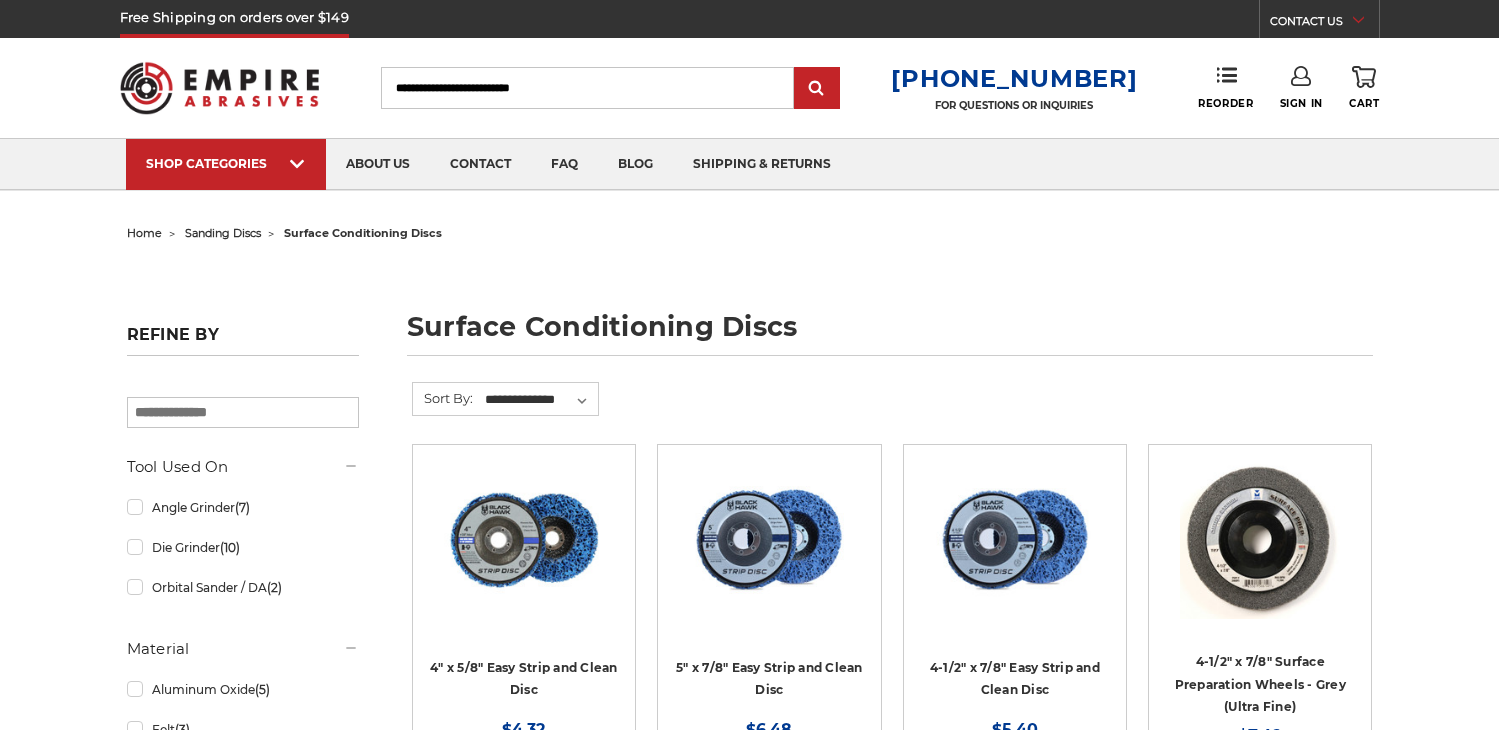 scroll, scrollTop: 0, scrollLeft: 0, axis: both 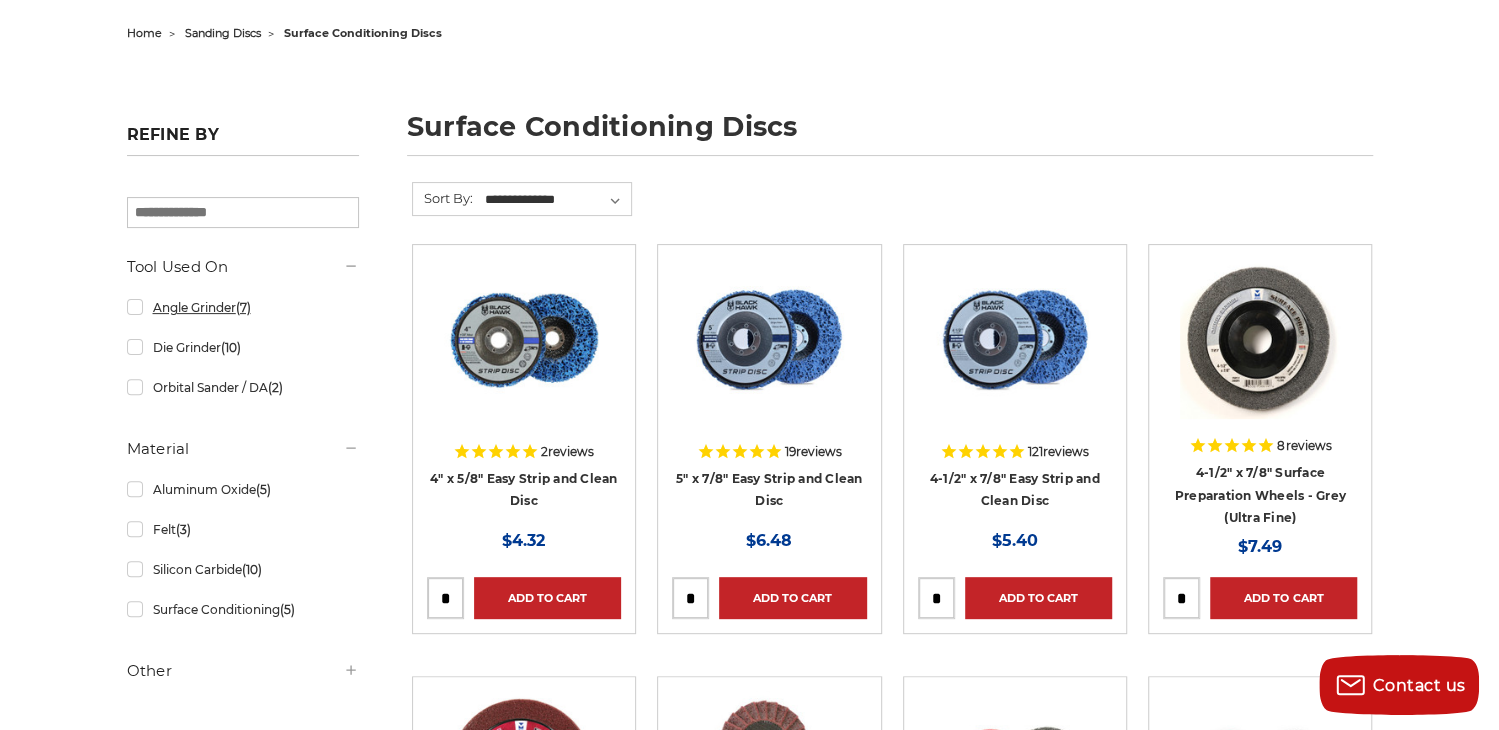 click on "Angle Grinder
(7)" at bounding box center (243, 307) 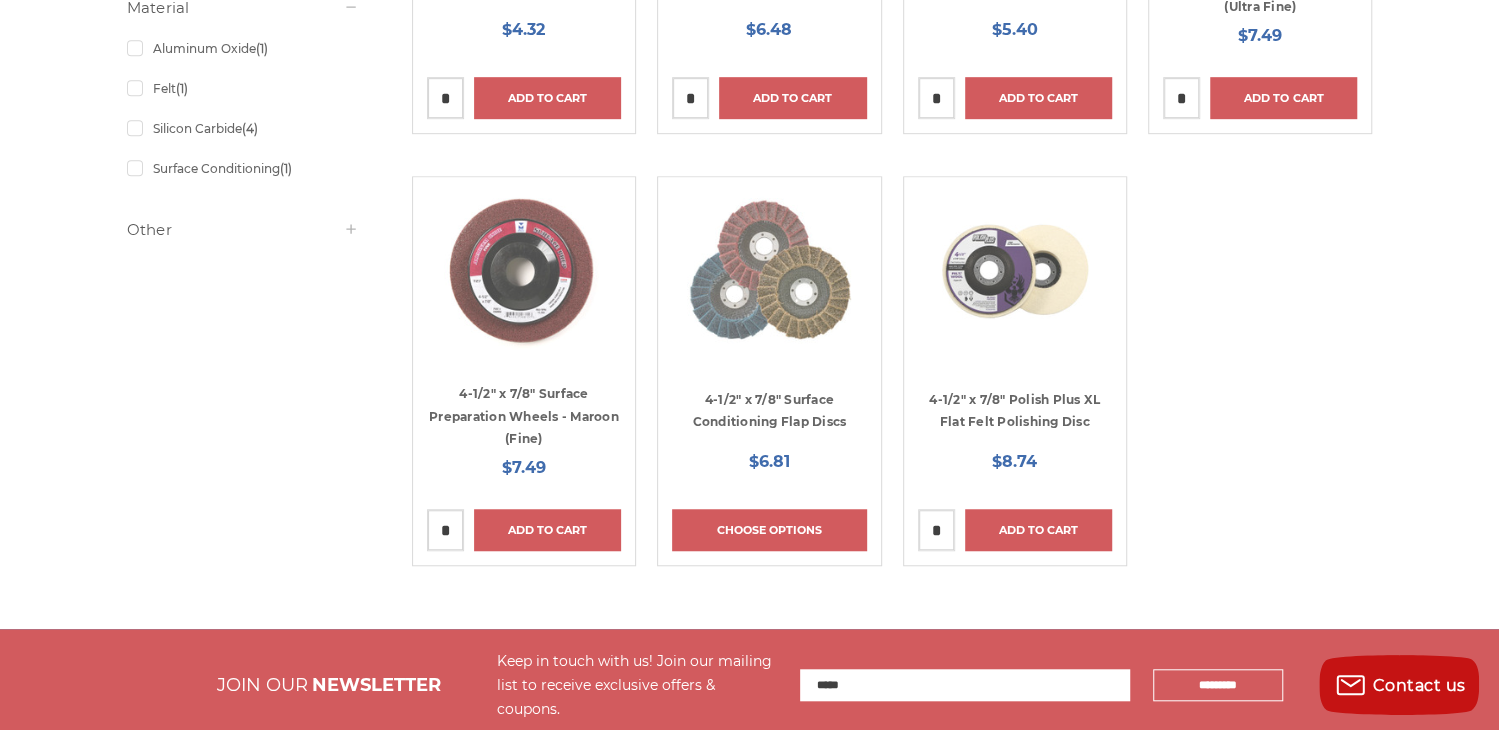 scroll, scrollTop: 0, scrollLeft: 0, axis: both 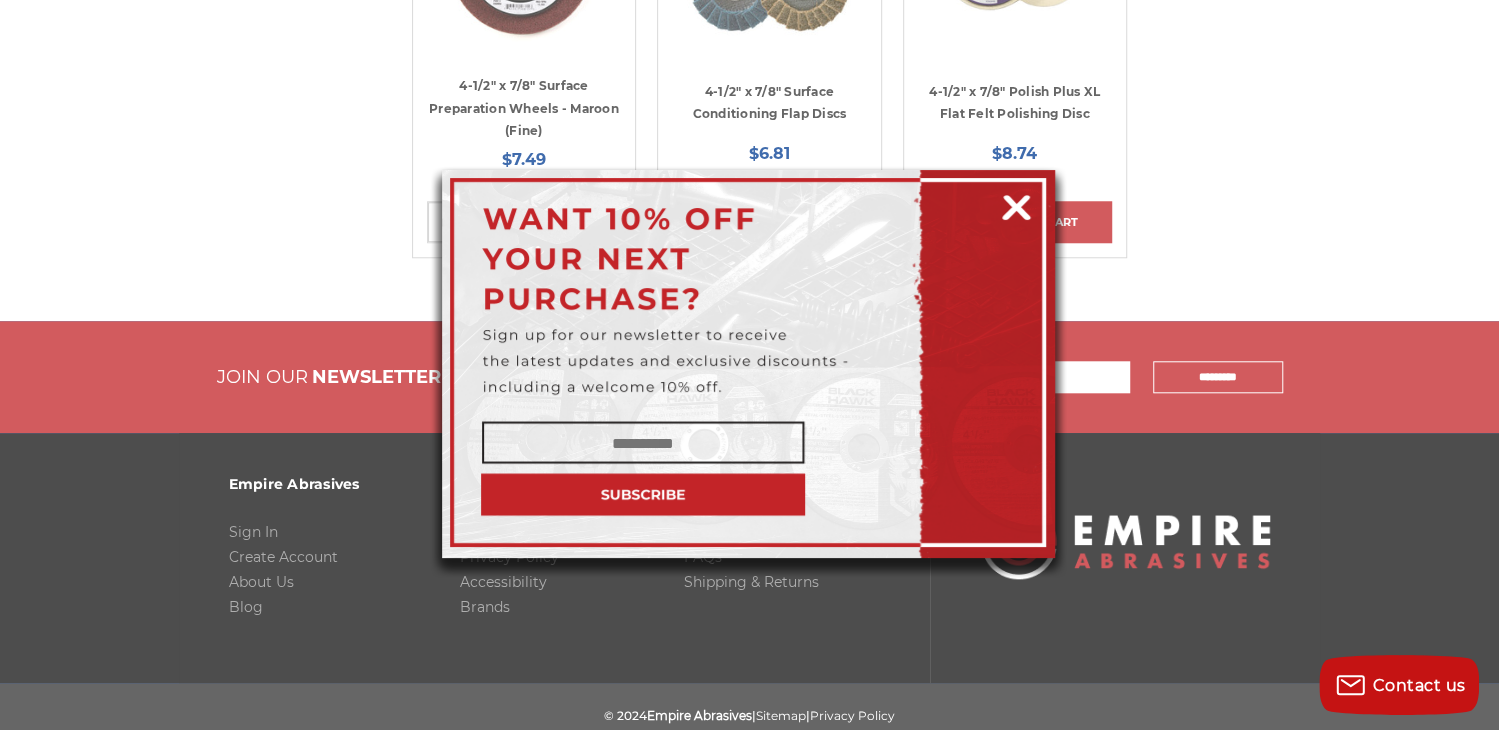click at bounding box center [1016, 204] 